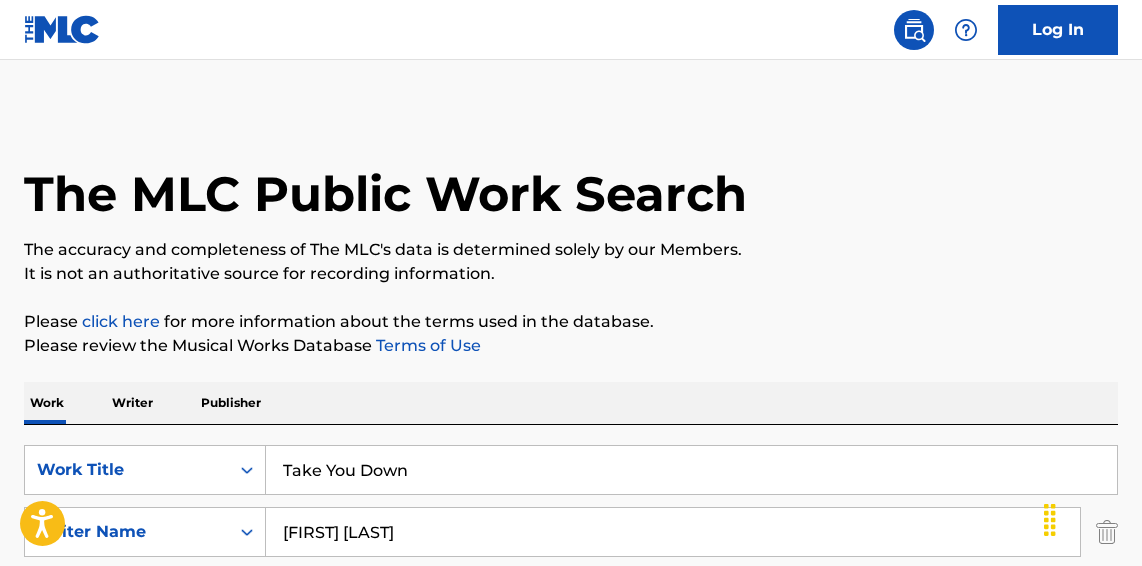 scroll, scrollTop: 0, scrollLeft: 0, axis: both 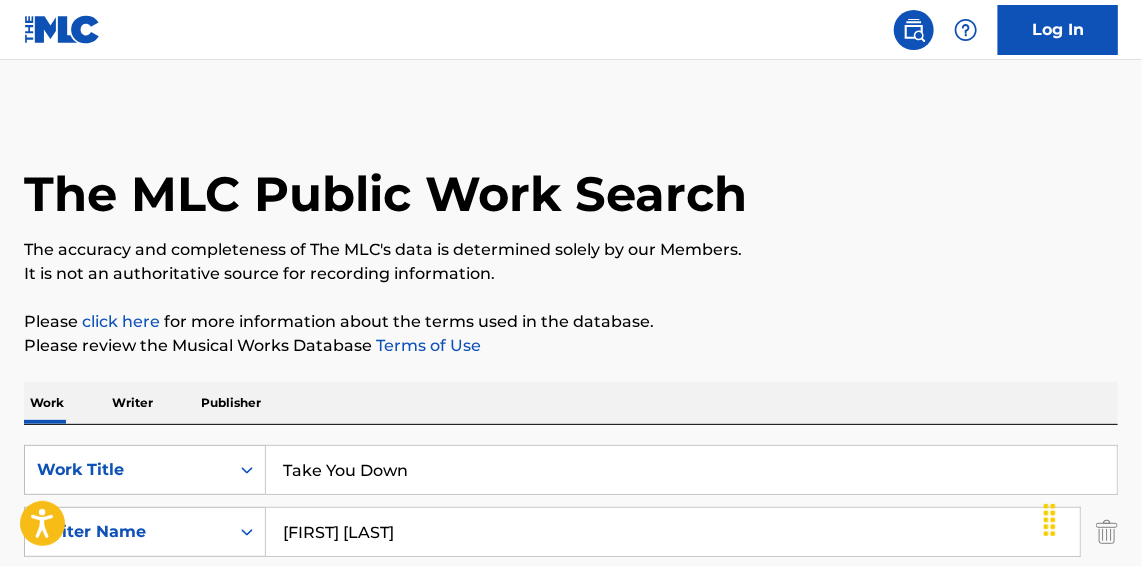 paste on "Chill" 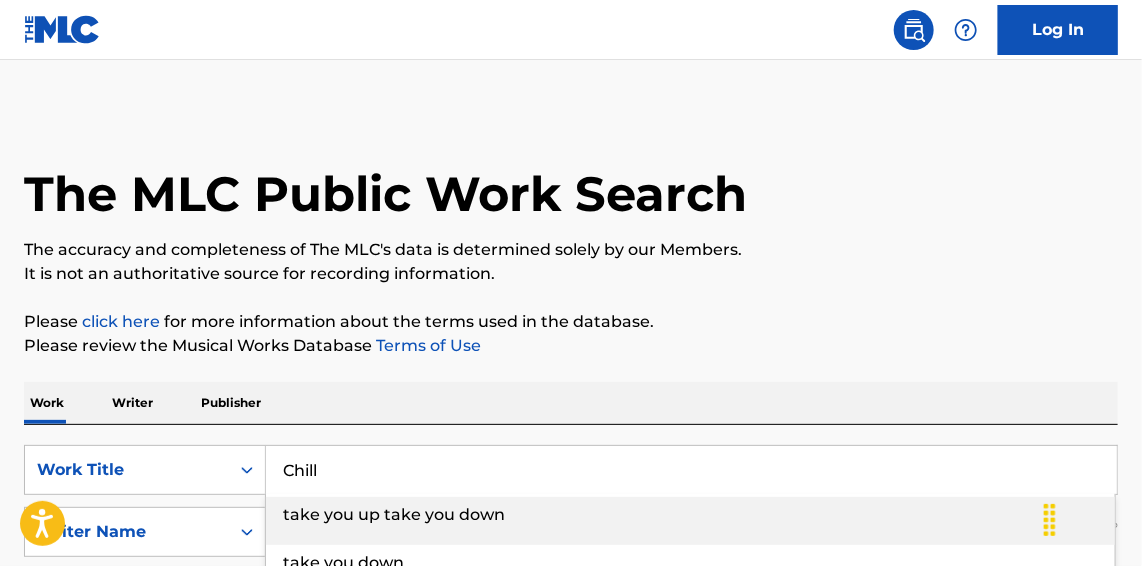 type on "Chill" 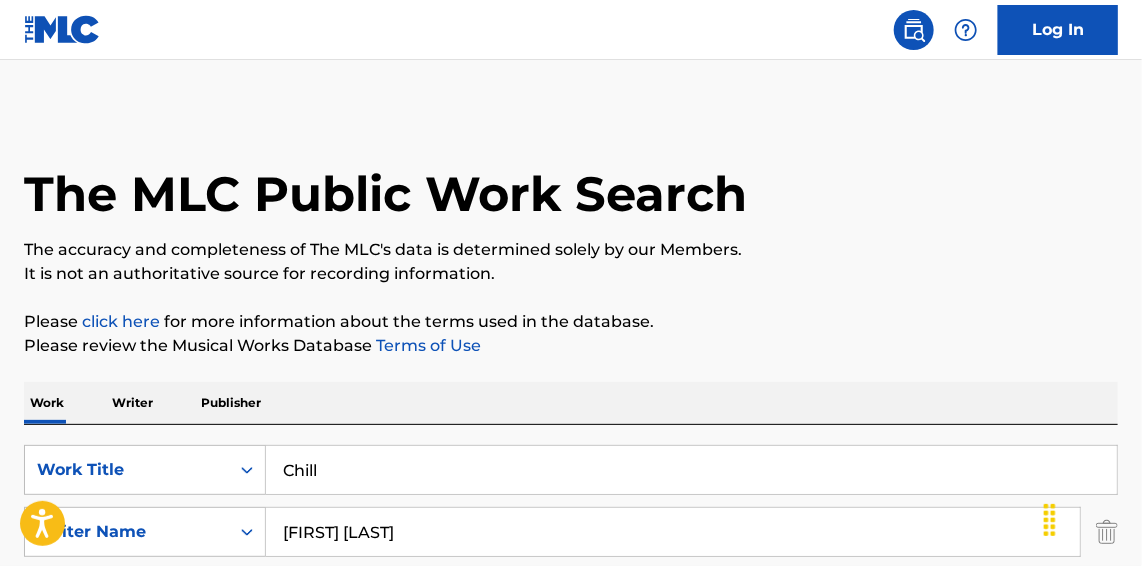 click on "The MLC Public Work Search" at bounding box center (385, 194) 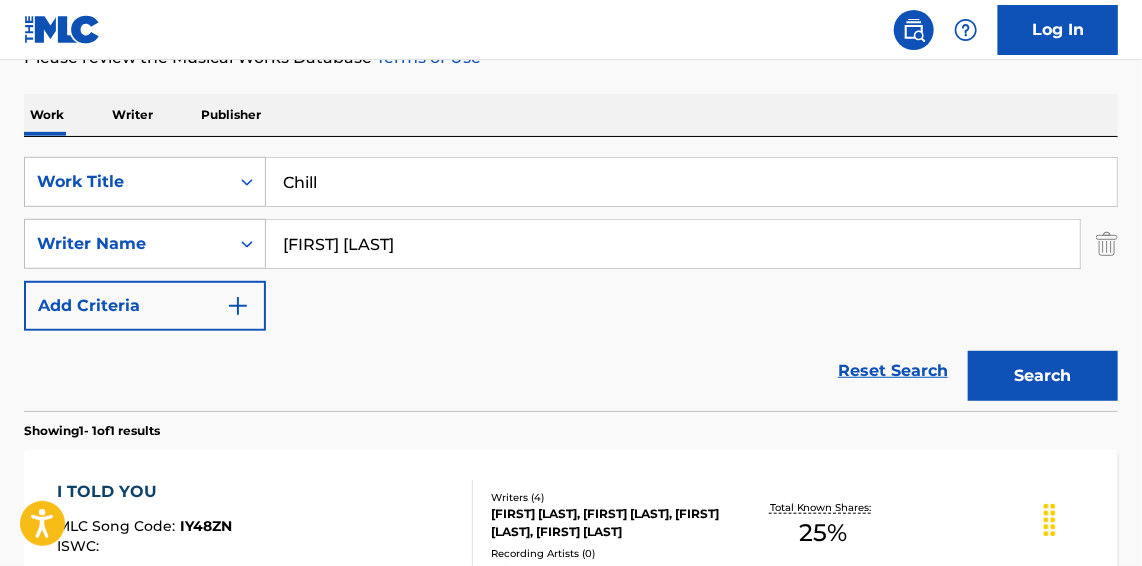 scroll, scrollTop: 303, scrollLeft: 0, axis: vertical 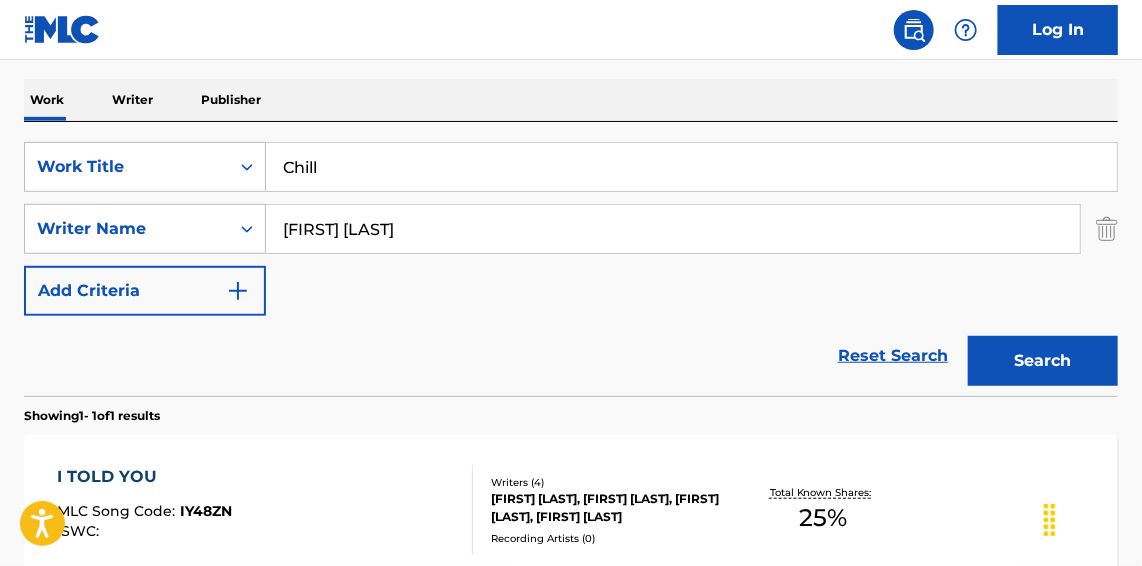 paste on "[FIRST] [LAST]" 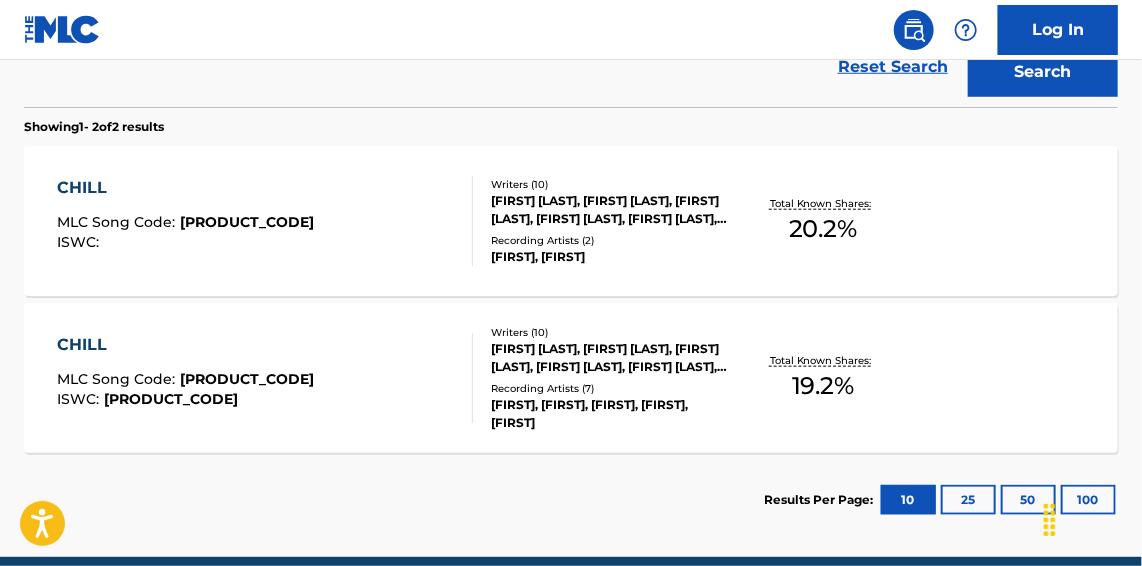 scroll, scrollTop: 606, scrollLeft: 0, axis: vertical 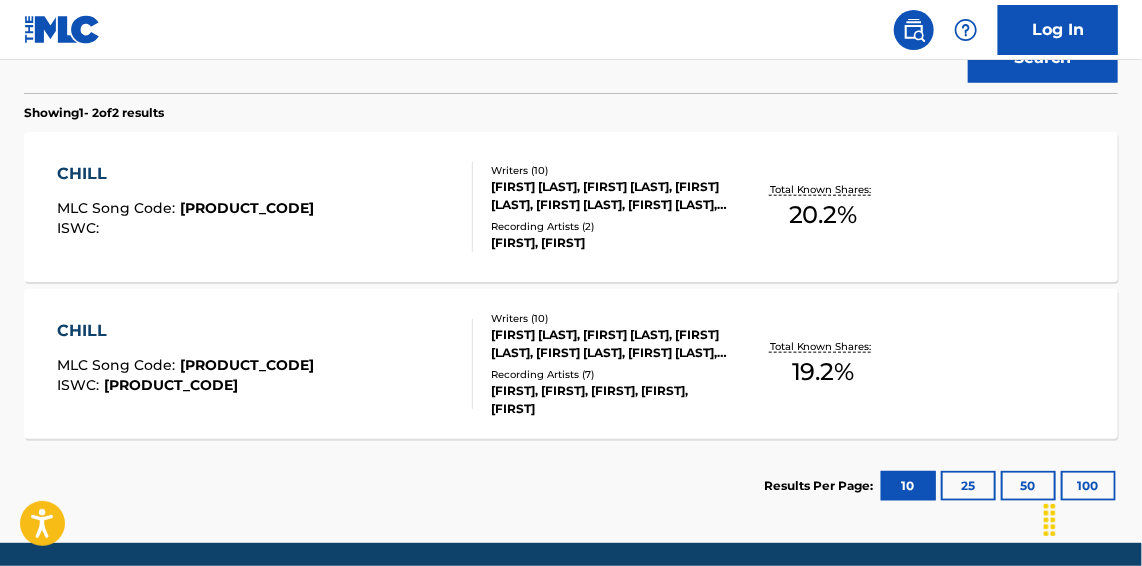 click on "CHILL MLC Song Code : [PRODUCT_CODE] ISWC :" at bounding box center [265, 207] 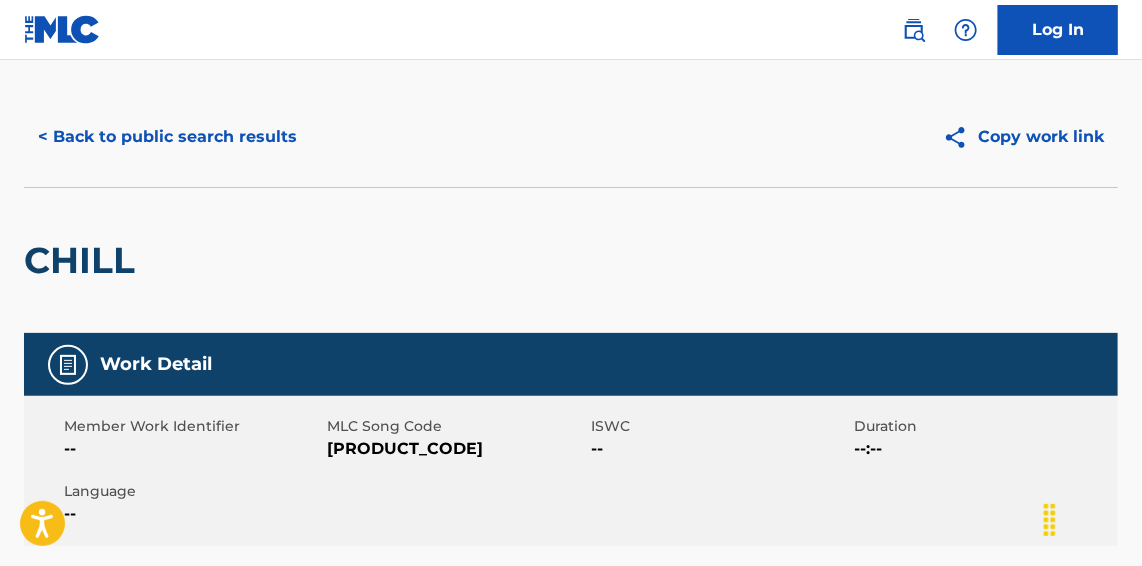 scroll, scrollTop: 0, scrollLeft: 0, axis: both 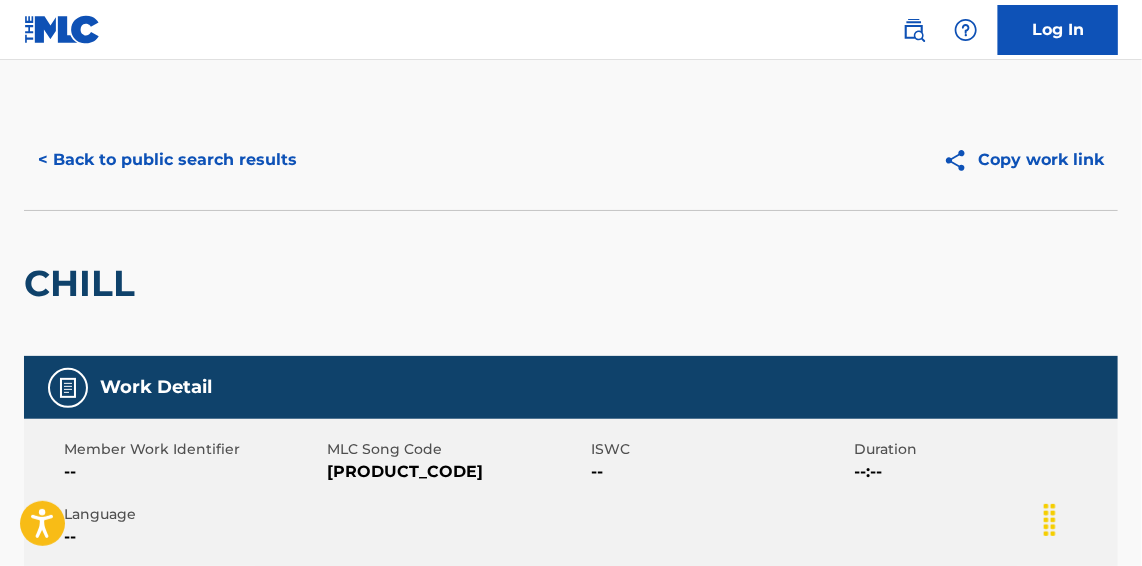 click on "< Back to public search results" at bounding box center [167, 160] 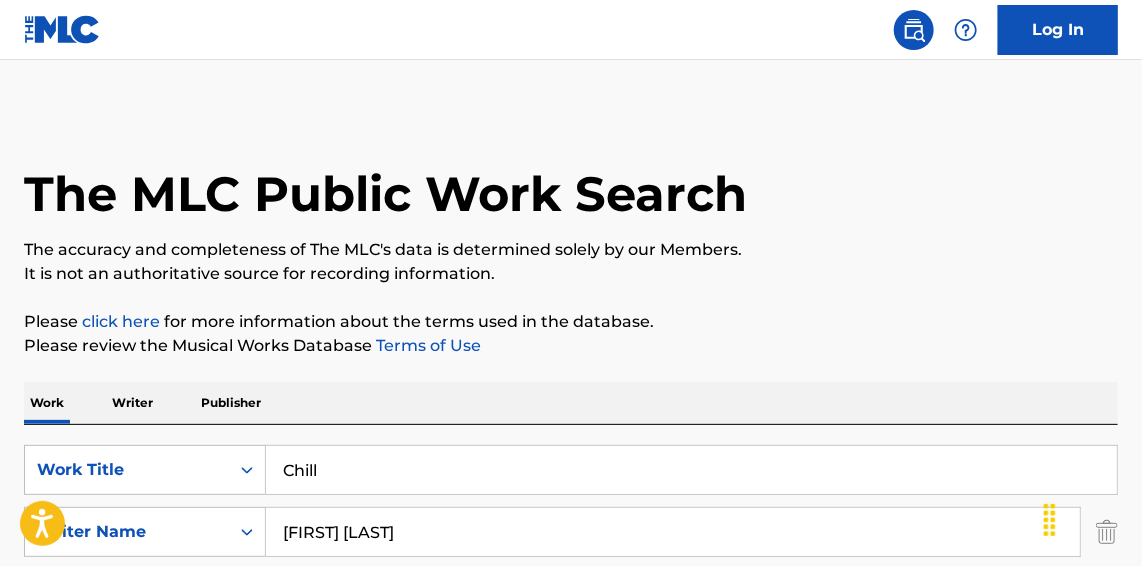 scroll, scrollTop: 677, scrollLeft: 0, axis: vertical 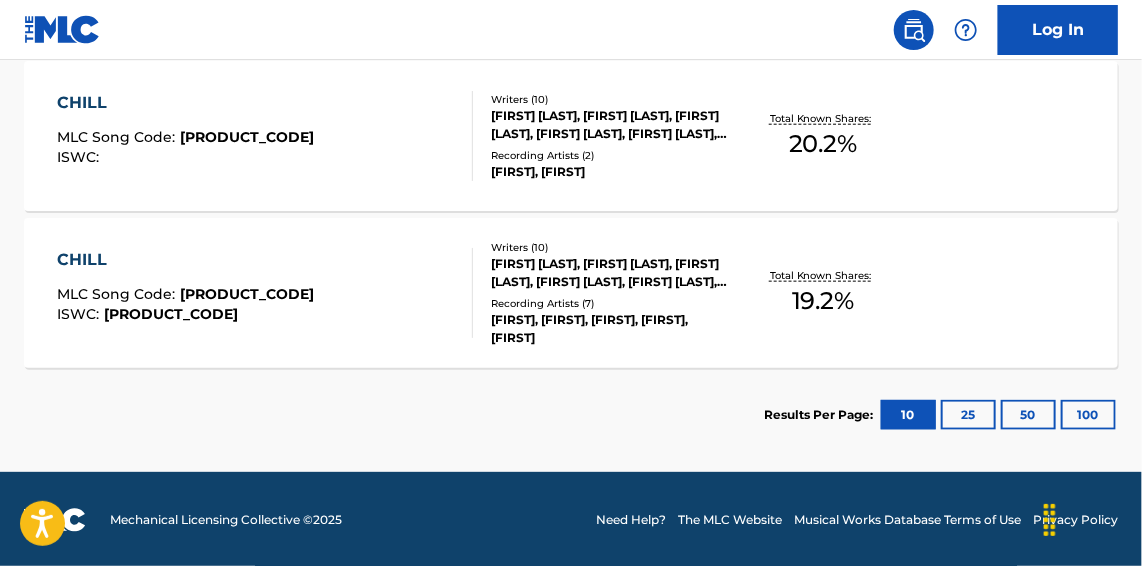 click on "CHILL MLC Song Code : [PRODUCT_CODE] ISWC : [PRODUCT_CODE] Writers ( 10 ) [FIRST] [LAST], [FIRST] [LAST], [FIRST] [LAST], [FIRST] [LAST], [FIRST] [LAST], [FIRST] [LAST], [FIRST] [LAST], [FIRST] [LAST], [FIRST] [LAST], [FIRST] [LAST] Recording Artists ( 7 ) [FIRST], [FIRST], [FIRST], [FIRST], [FIRST] Total Known Shares: 19.2 %" at bounding box center (571, 293) 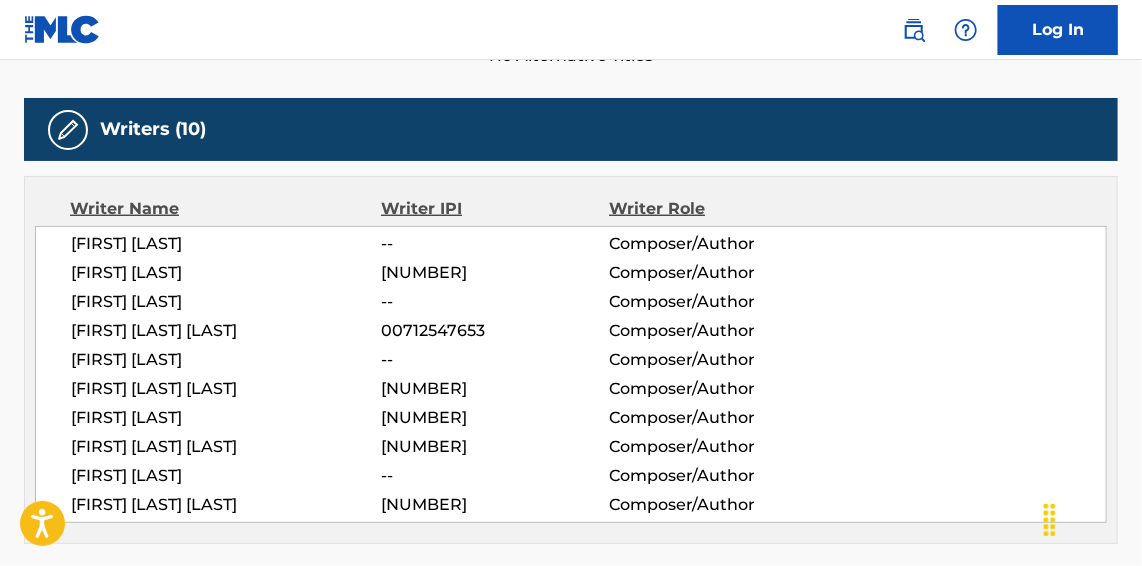 scroll, scrollTop: 0, scrollLeft: 0, axis: both 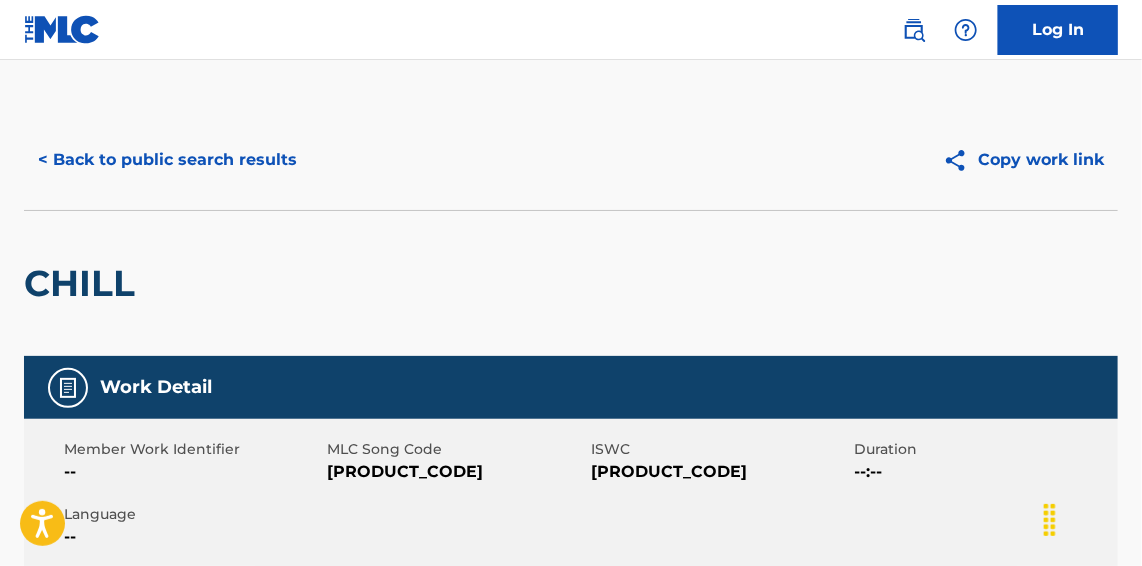 click on "< Back to public search results" at bounding box center (167, 160) 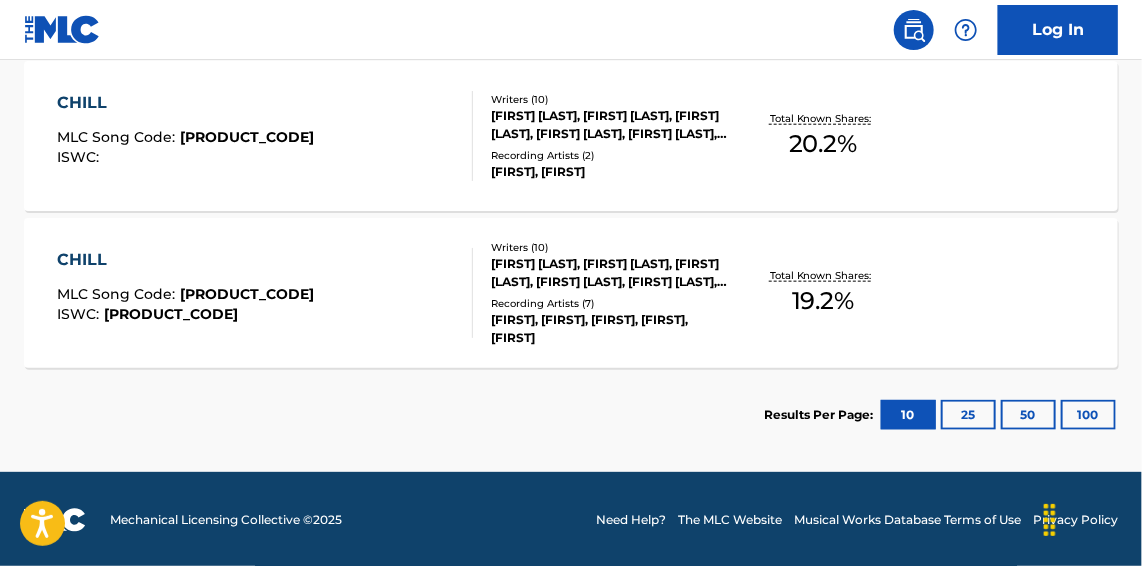 scroll, scrollTop: 71, scrollLeft: 0, axis: vertical 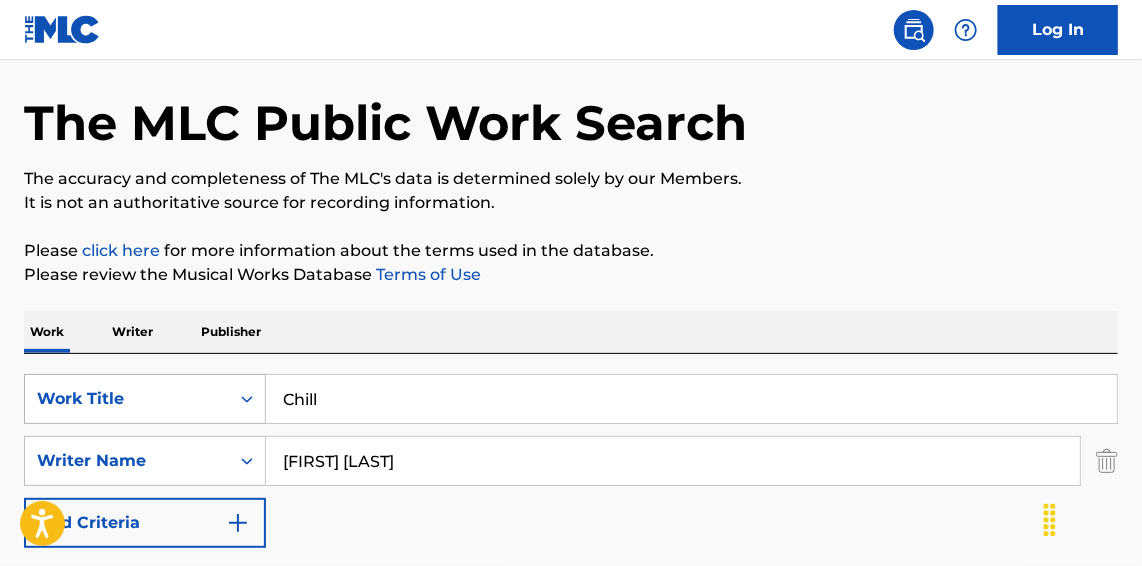 paste on "BADGRRRL" 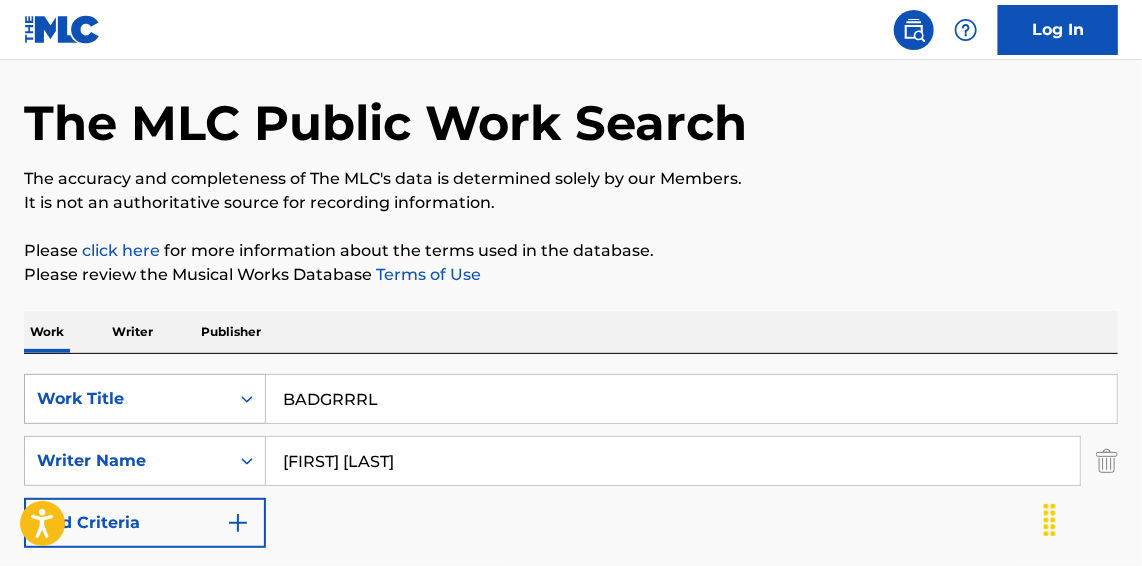 drag, startPoint x: 412, startPoint y: 397, endPoint x: 127, endPoint y: 376, distance: 285.77264 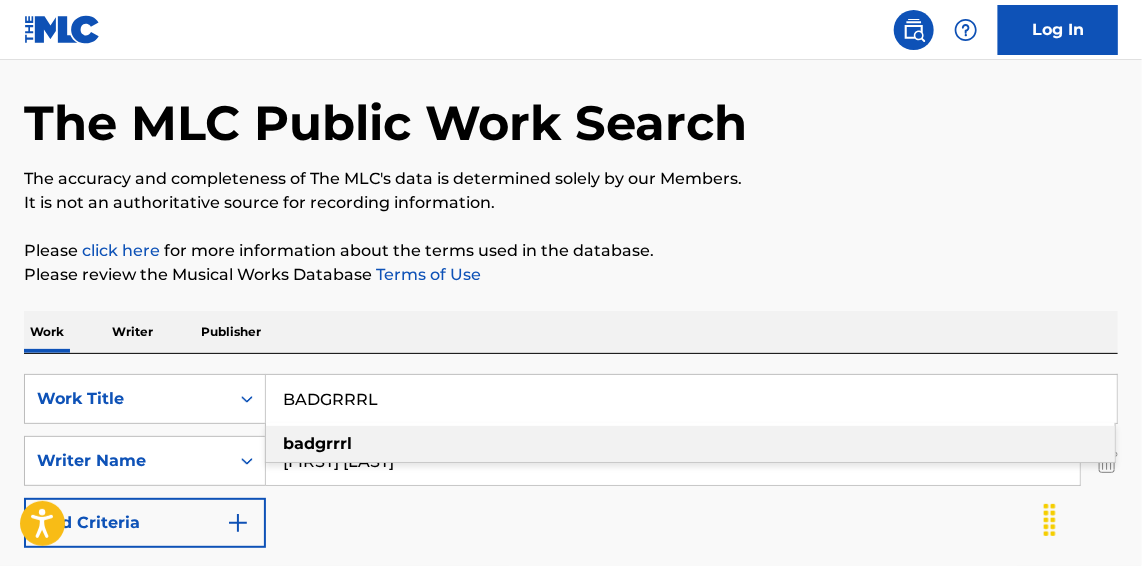 type on "BADGRRRL" 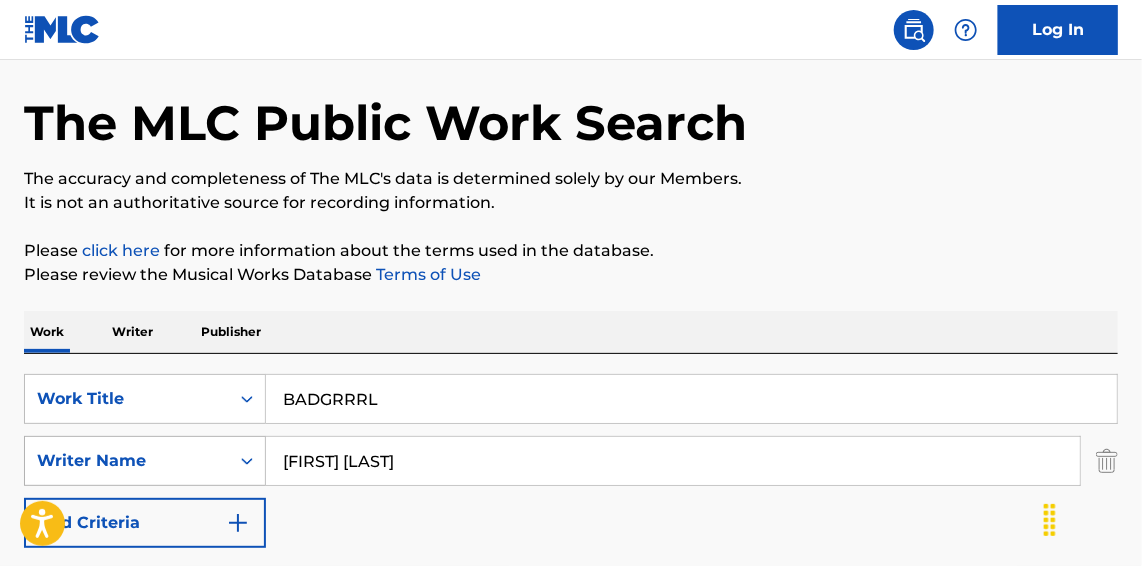paste on "[FIRST] [LAST]" 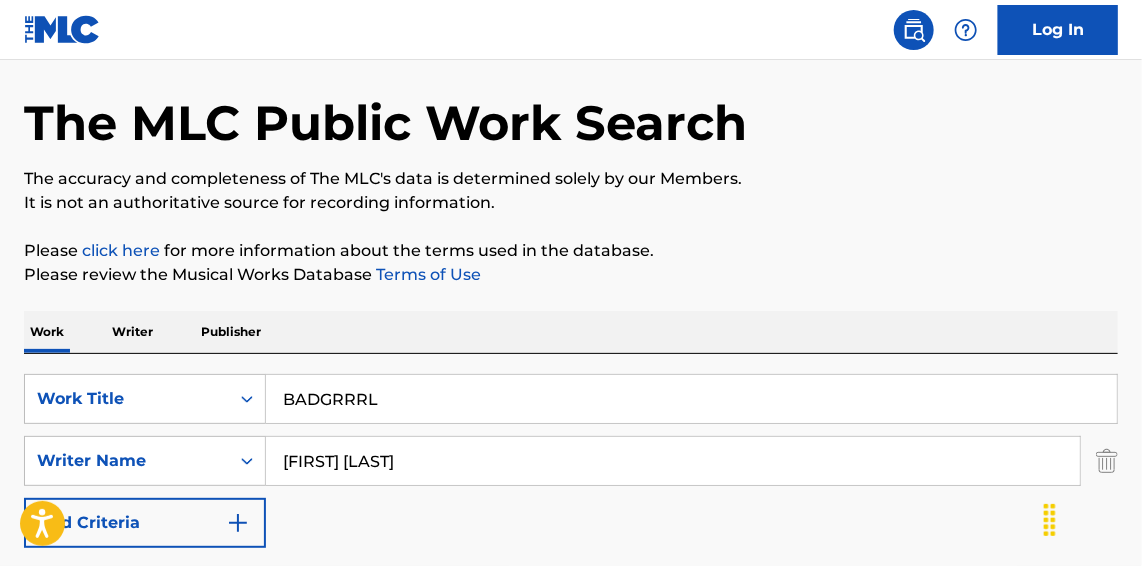 type on "[FIRST] [LAST]" 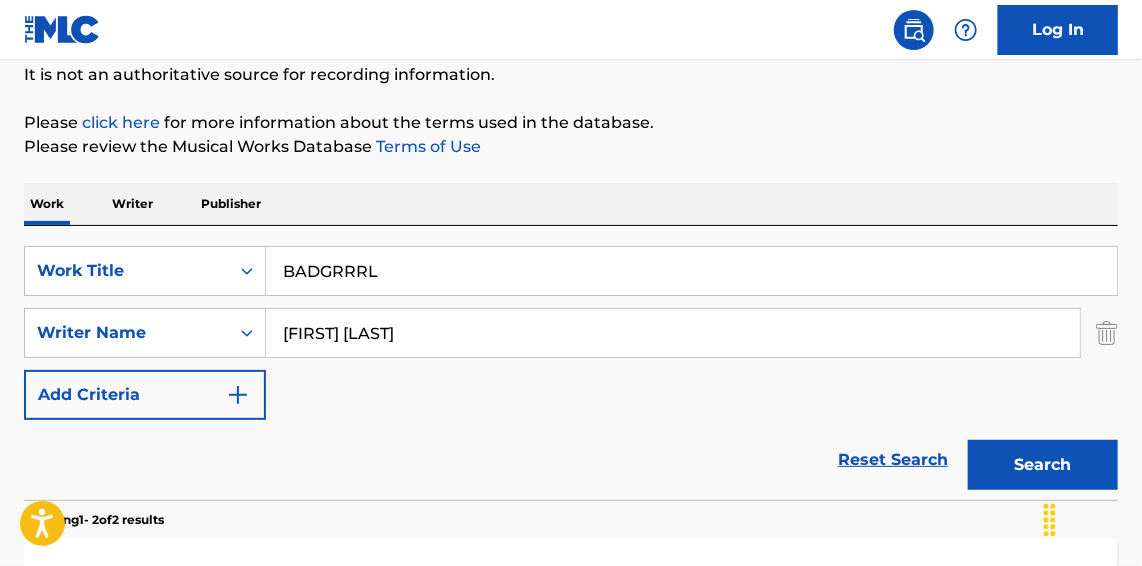 scroll, scrollTop: 223, scrollLeft: 0, axis: vertical 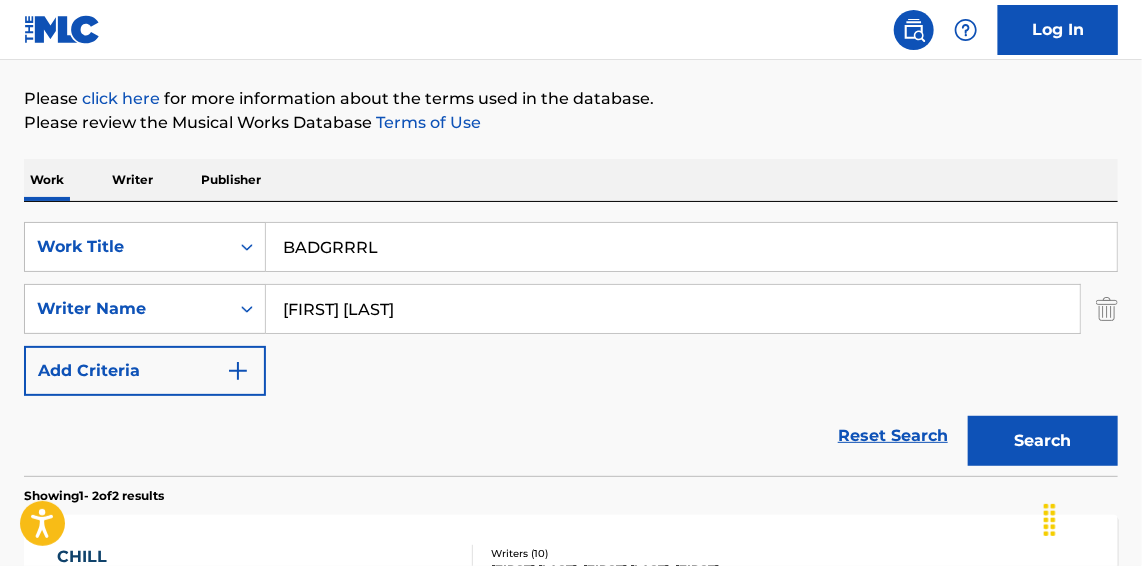 click on "Search" at bounding box center [1038, 436] 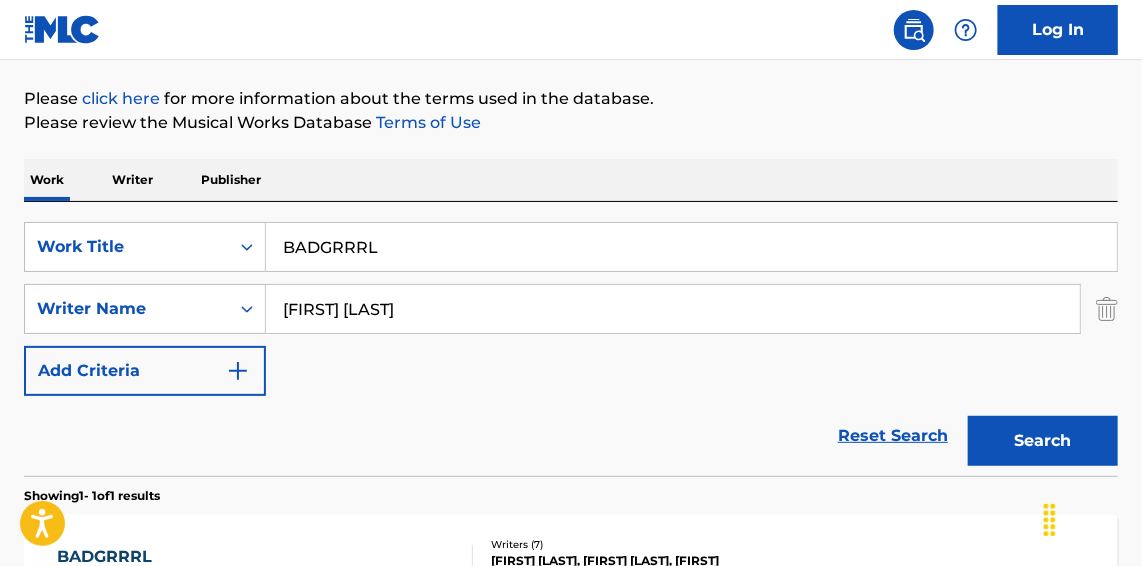 scroll, scrollTop: 520, scrollLeft: 0, axis: vertical 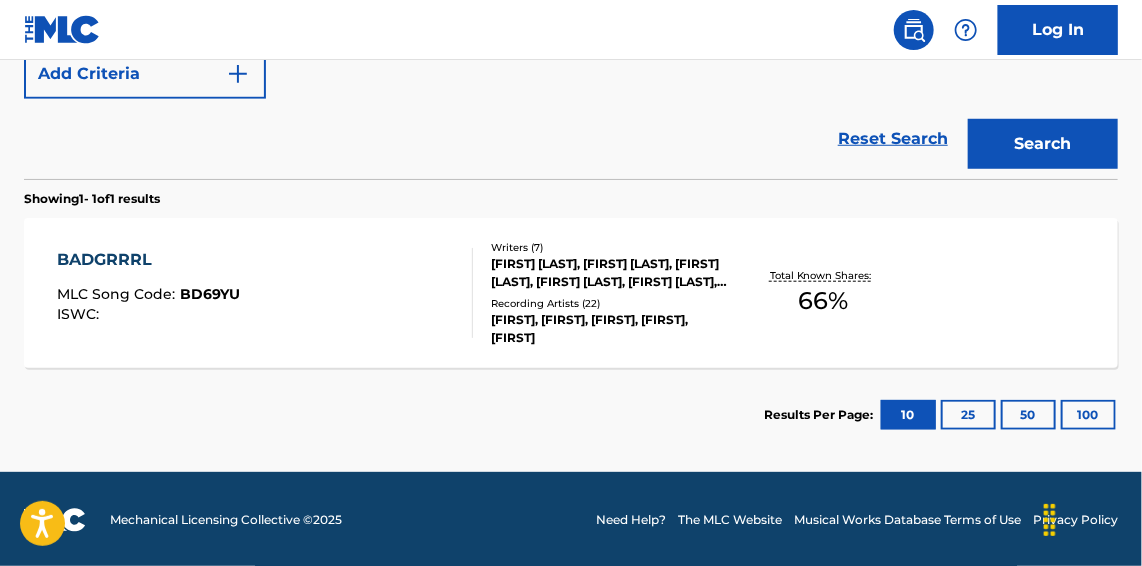 click on "BADGRRRL MLC Song Code : [PRODUCT_CODE] ISWC :" at bounding box center (265, 293) 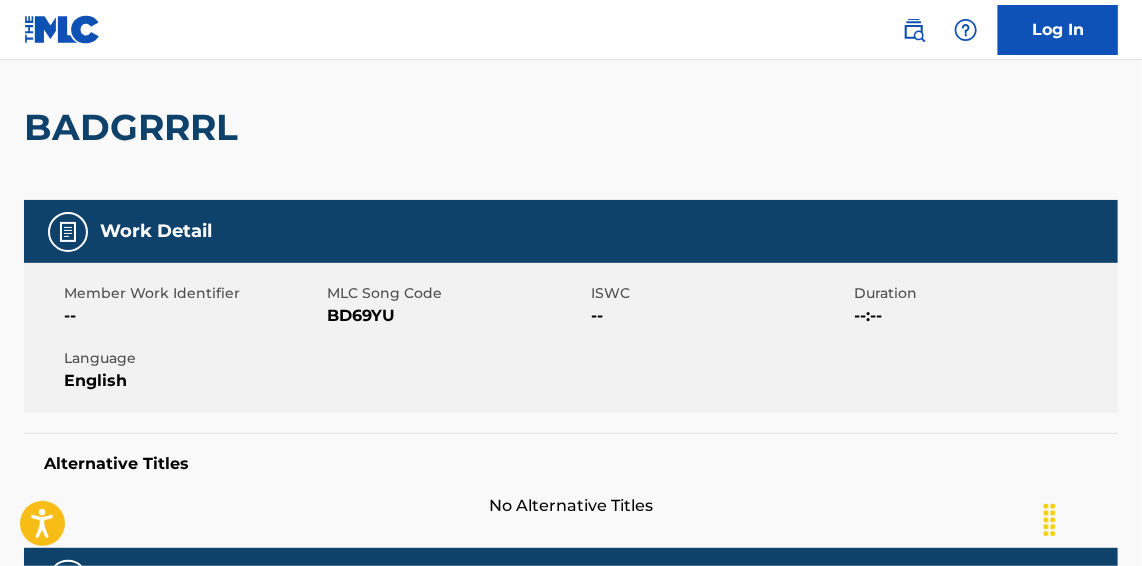scroll, scrollTop: 0, scrollLeft: 0, axis: both 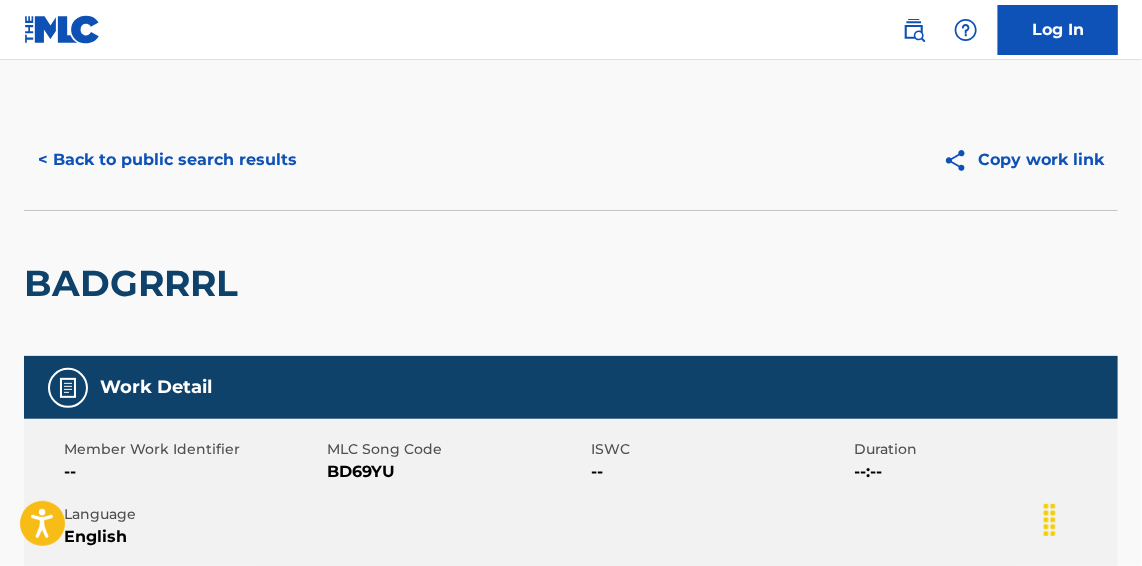 click on "< Back to public search results" at bounding box center [167, 160] 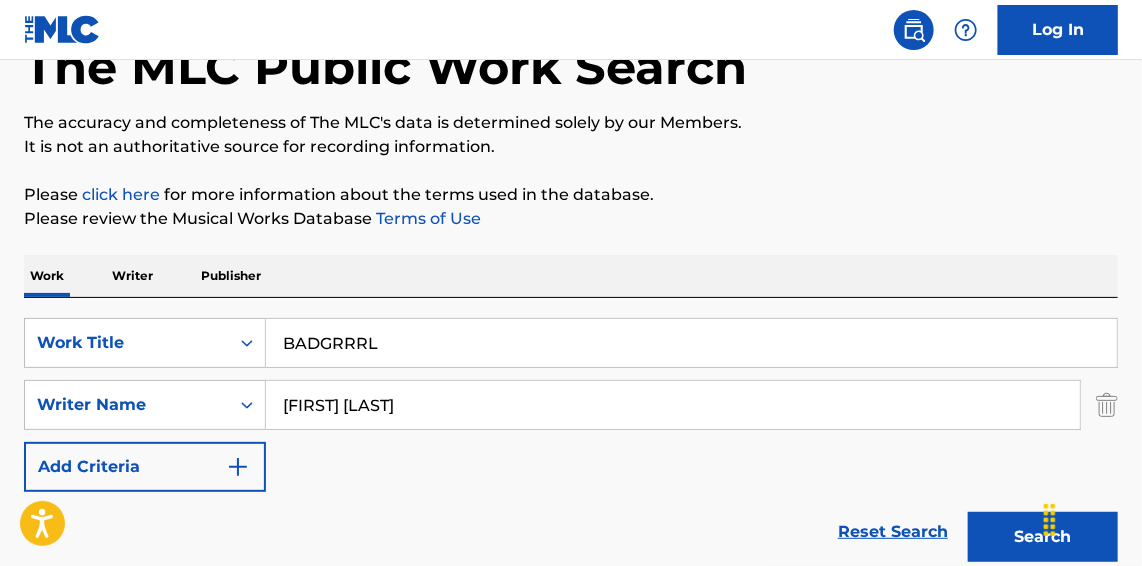 scroll, scrollTop: 0, scrollLeft: 0, axis: both 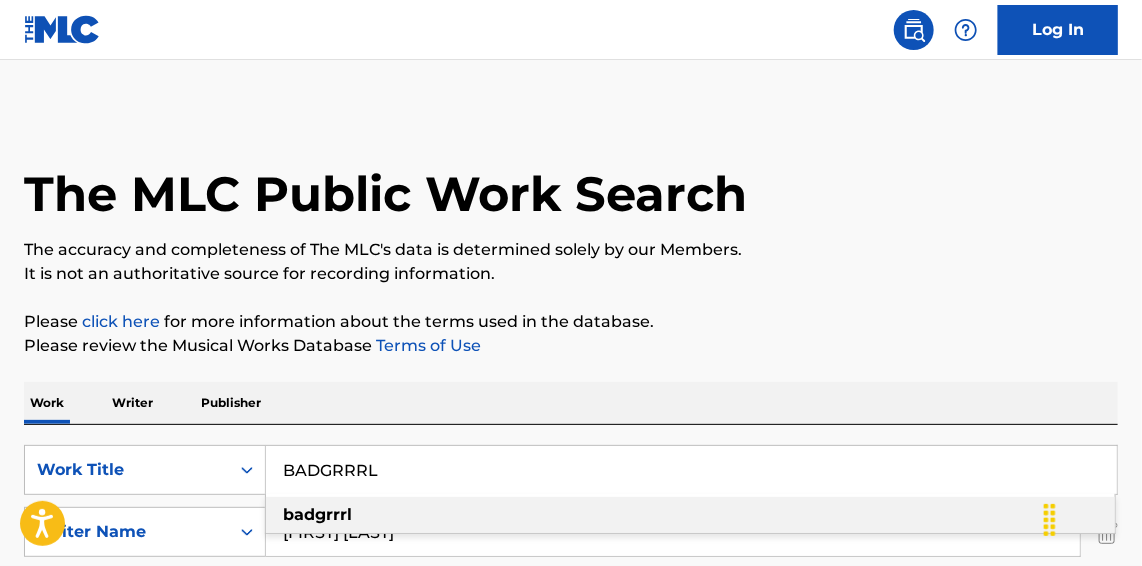 drag, startPoint x: 403, startPoint y: 463, endPoint x: 211, endPoint y: 428, distance: 195.16403 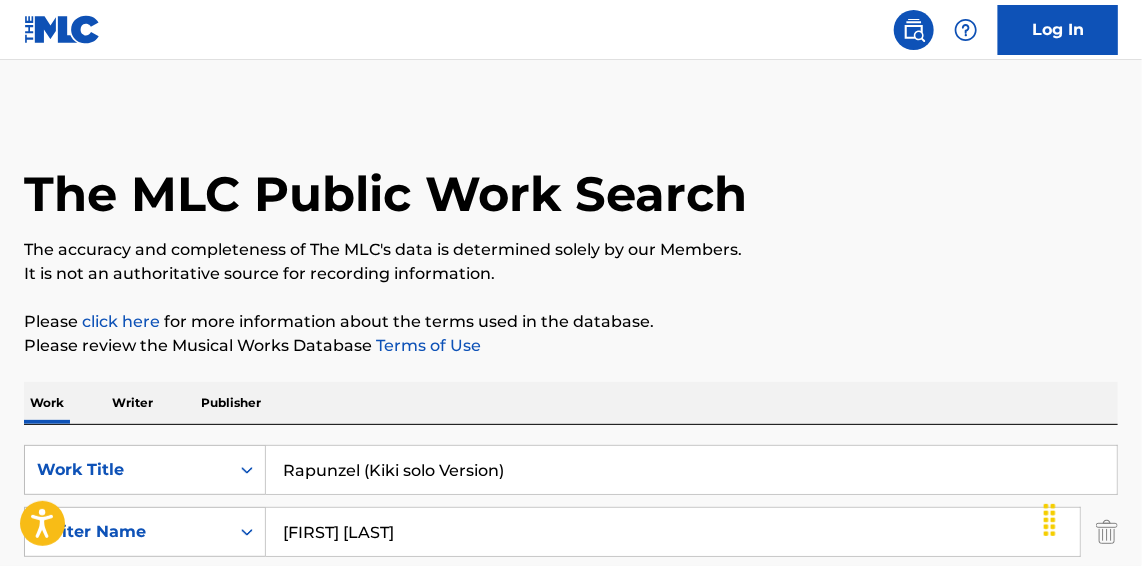 type on "Rapunzel (Kiki solo Version)" 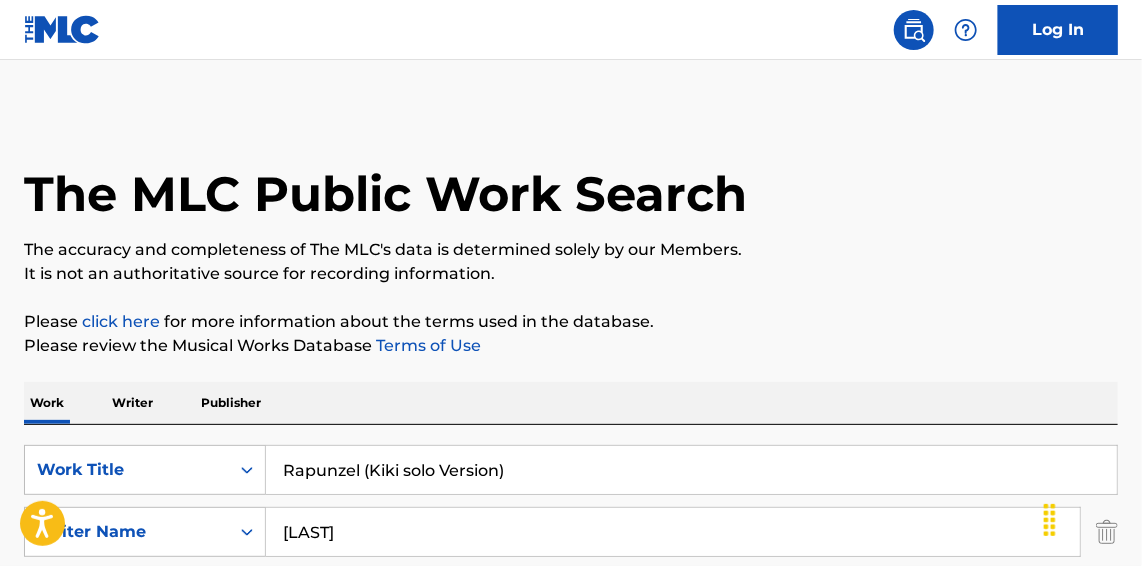 type on "[LAST]" 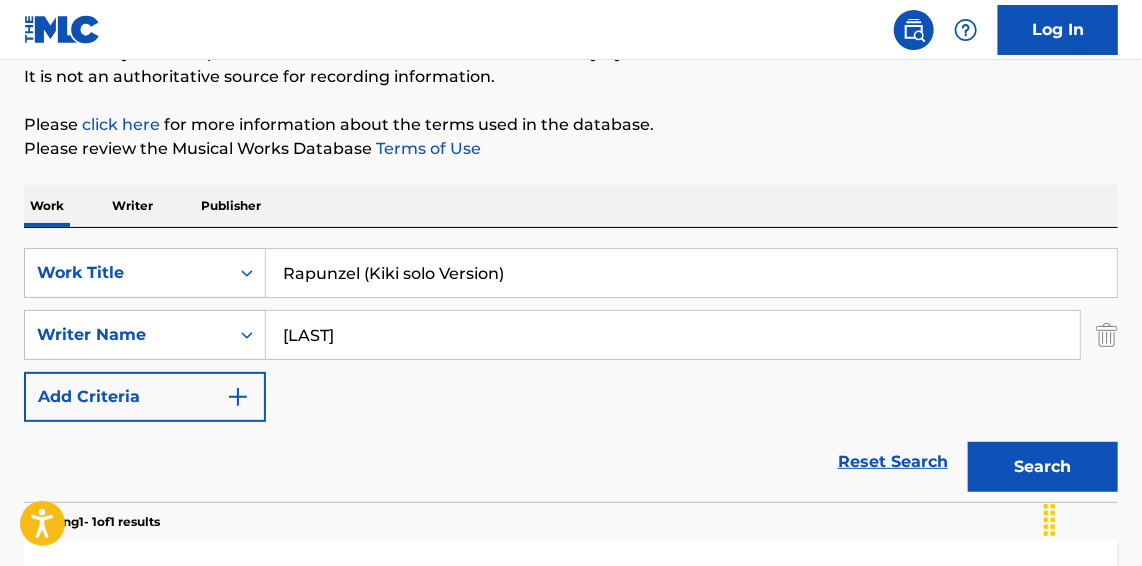 scroll, scrollTop: 303, scrollLeft: 0, axis: vertical 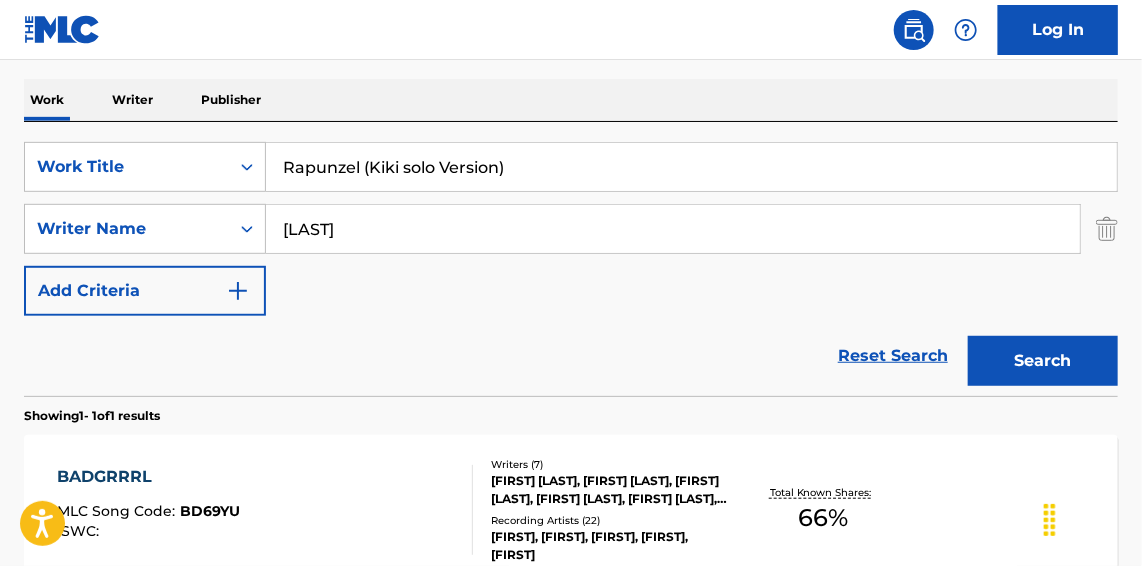 click on "Search" at bounding box center [1043, 361] 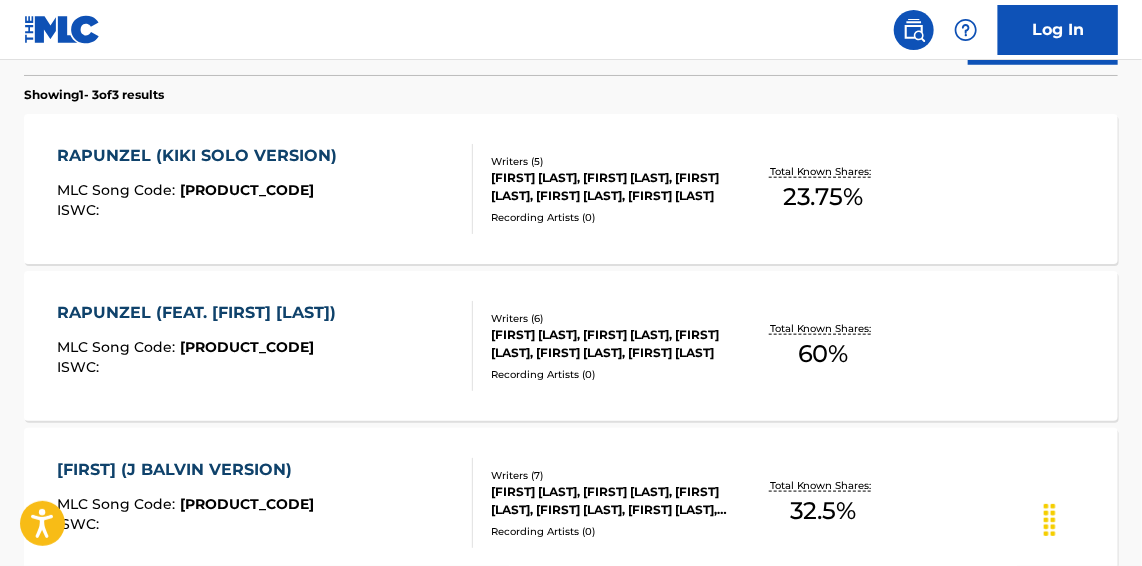 scroll, scrollTop: 454, scrollLeft: 0, axis: vertical 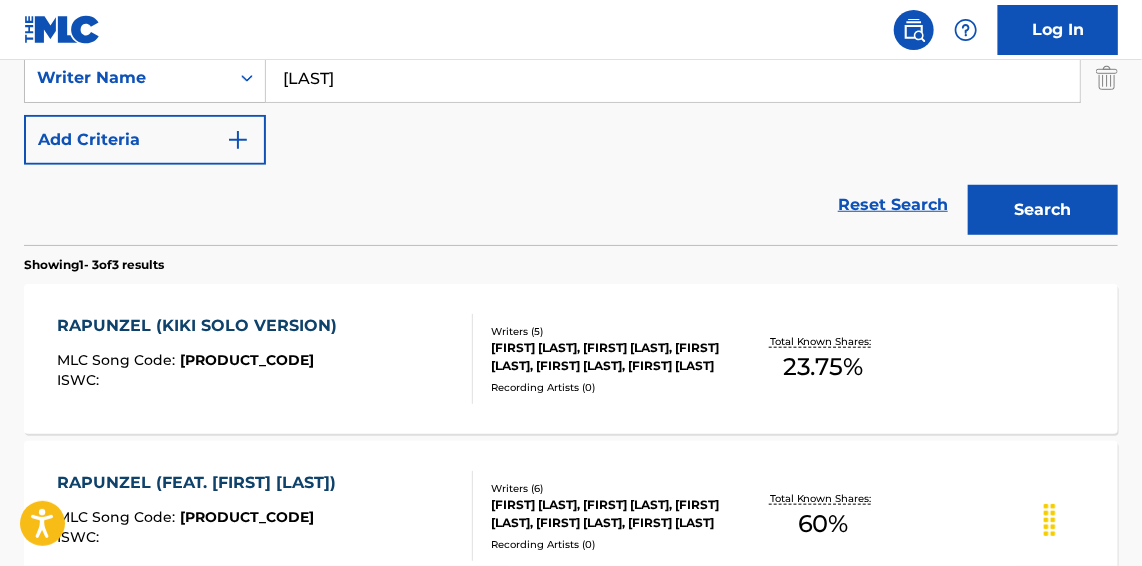 click on "RAPUNZEL (KIKI SOLO VERSION) MLC Song Code : [PRODUCT_CODE] ISWC :" at bounding box center [265, 359] 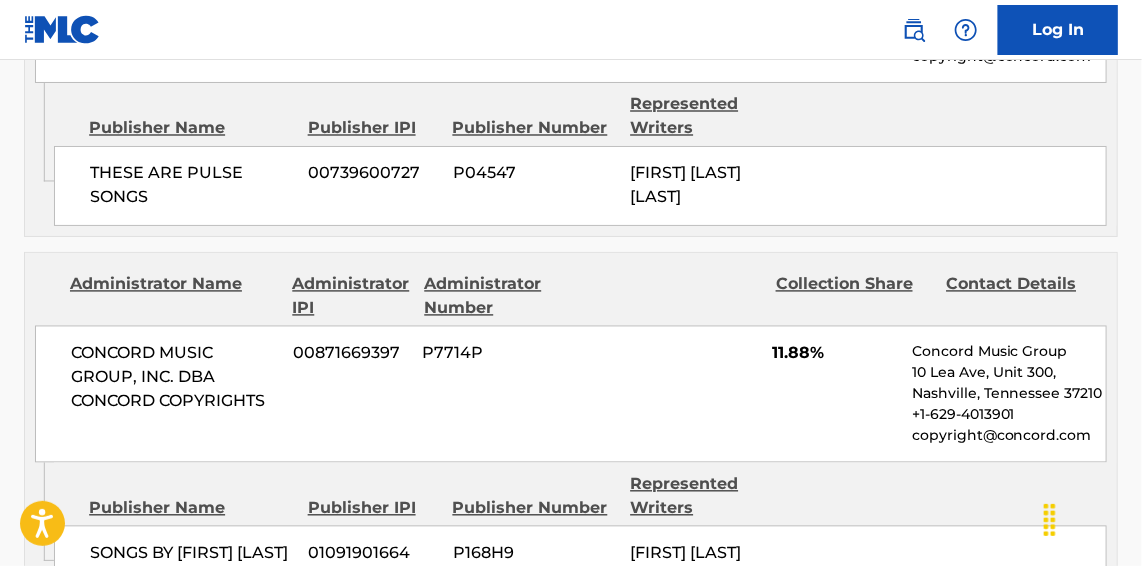 scroll, scrollTop: 1363, scrollLeft: 0, axis: vertical 